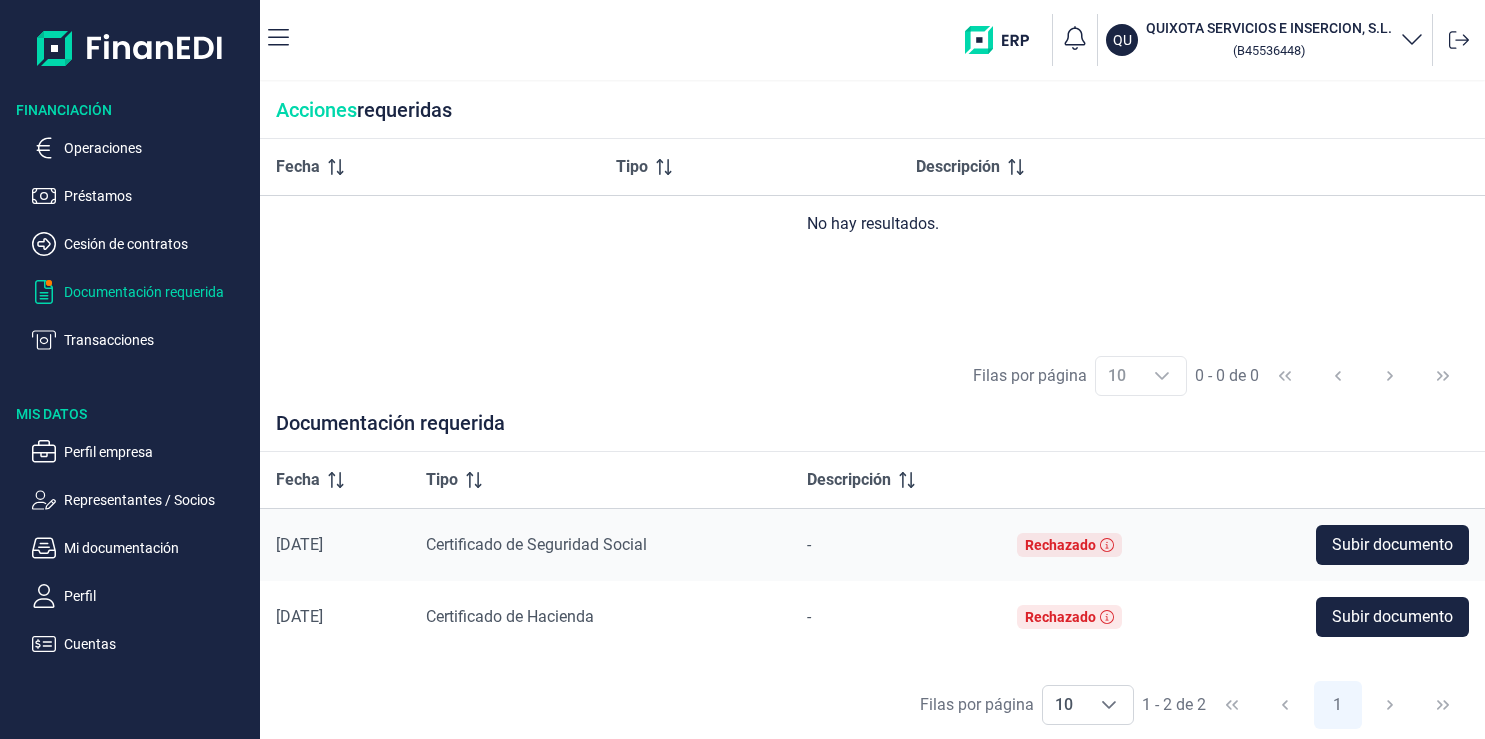 scroll, scrollTop: 0, scrollLeft: 0, axis: both 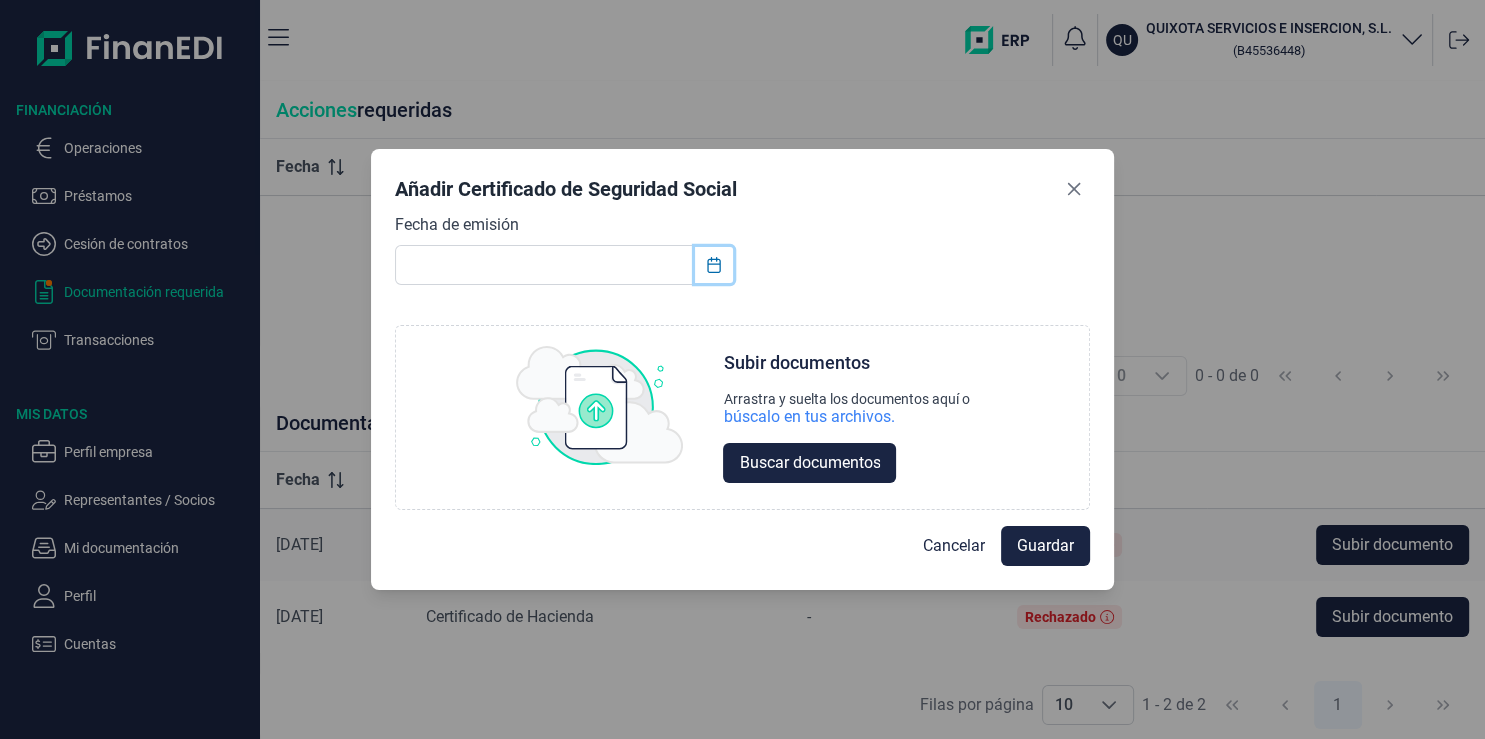 click 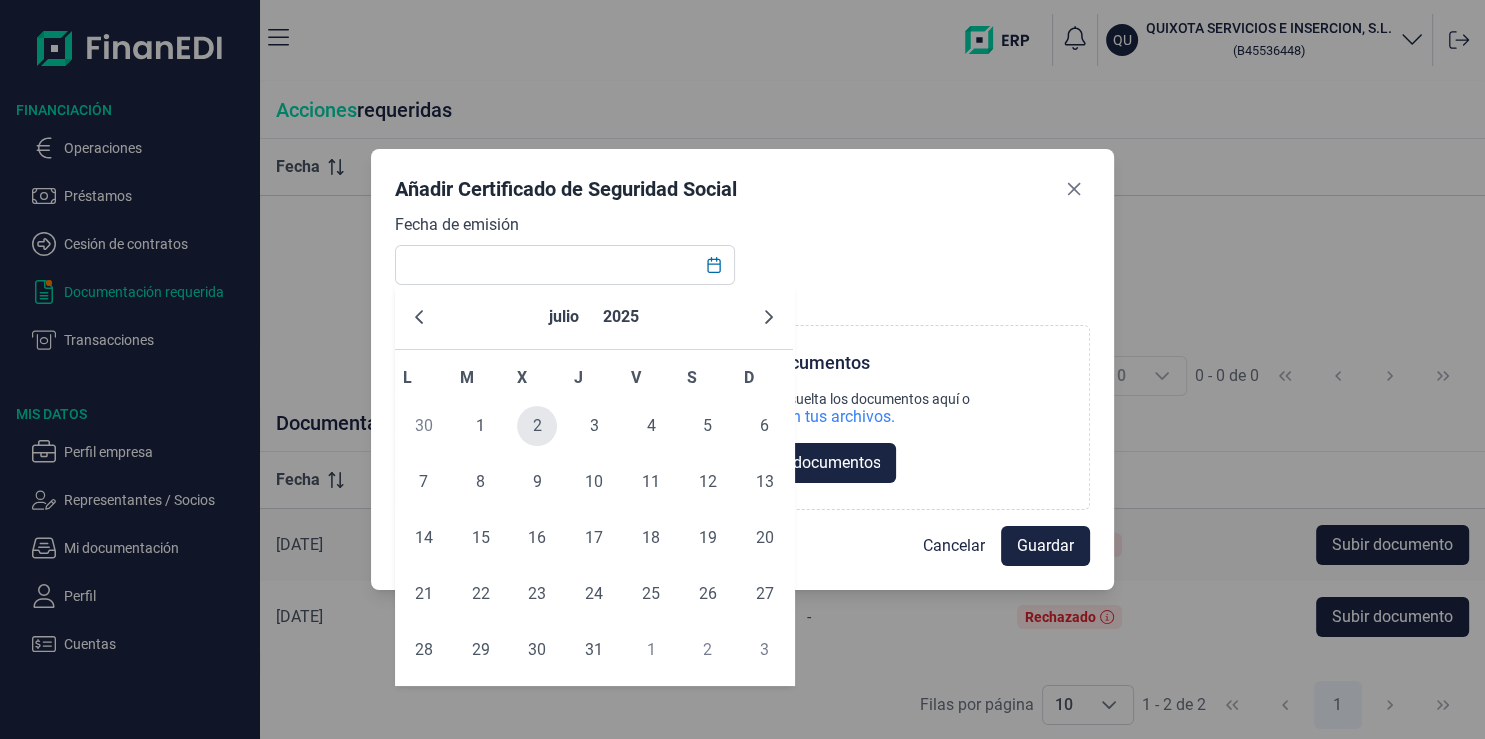 click on "2" at bounding box center (537, 426) 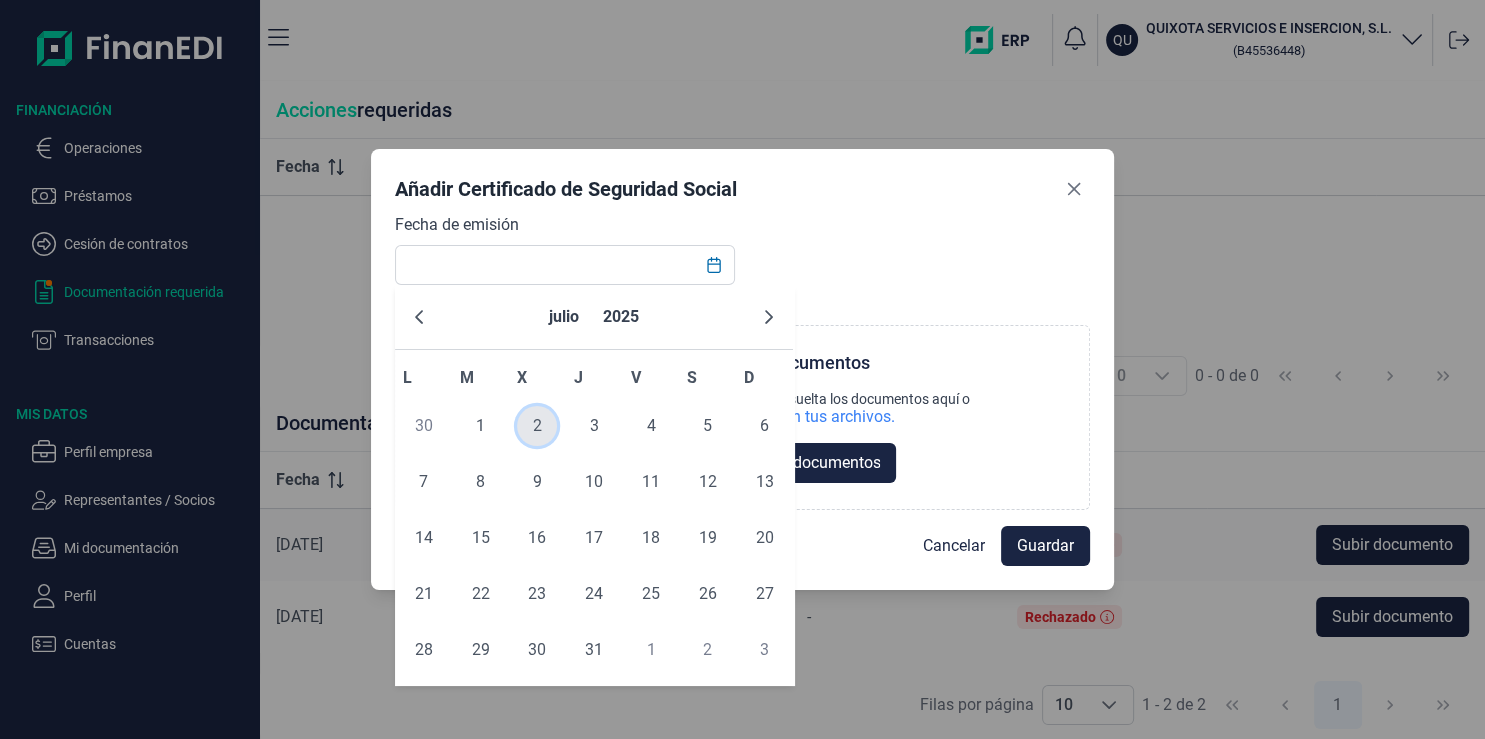type on "[DATE]" 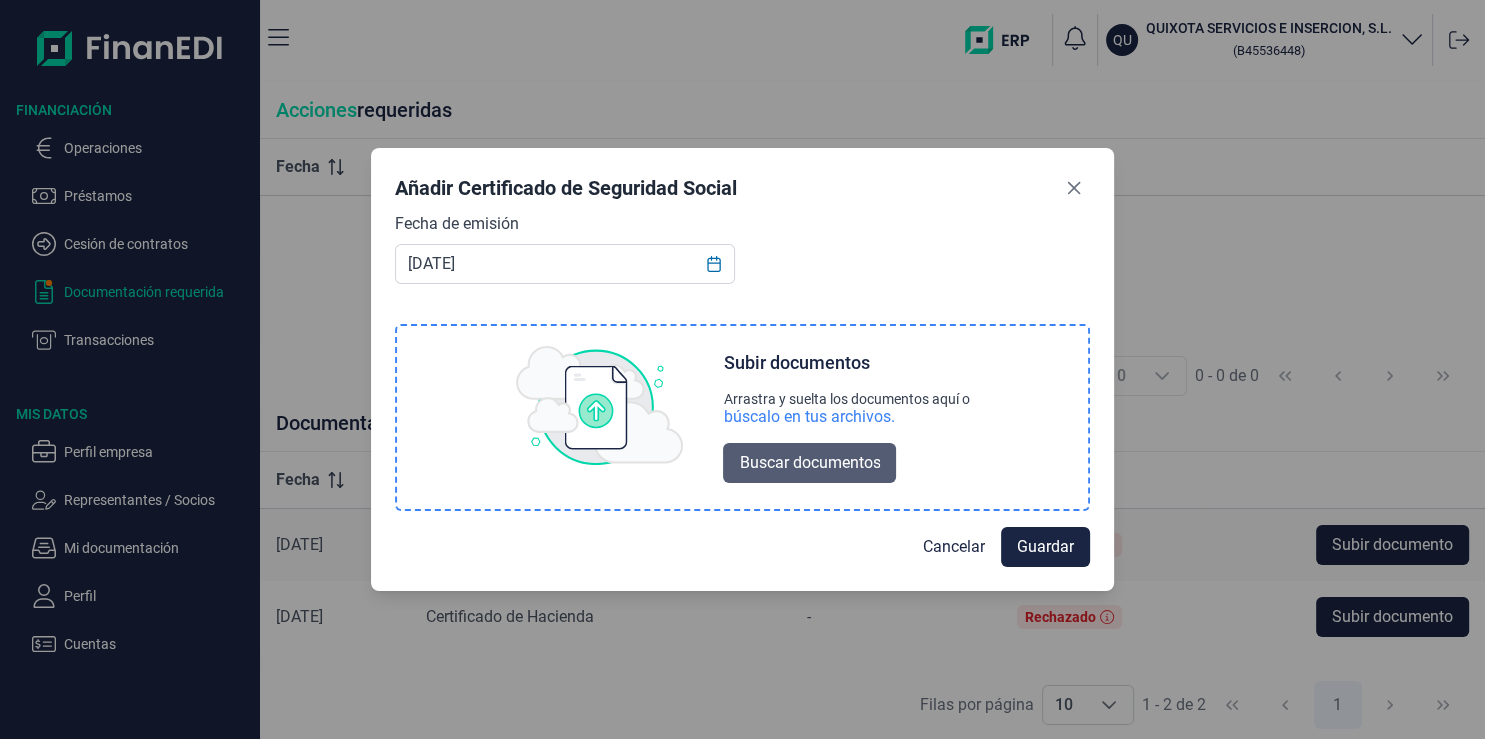 click on "Buscar documentos" at bounding box center (809, 463) 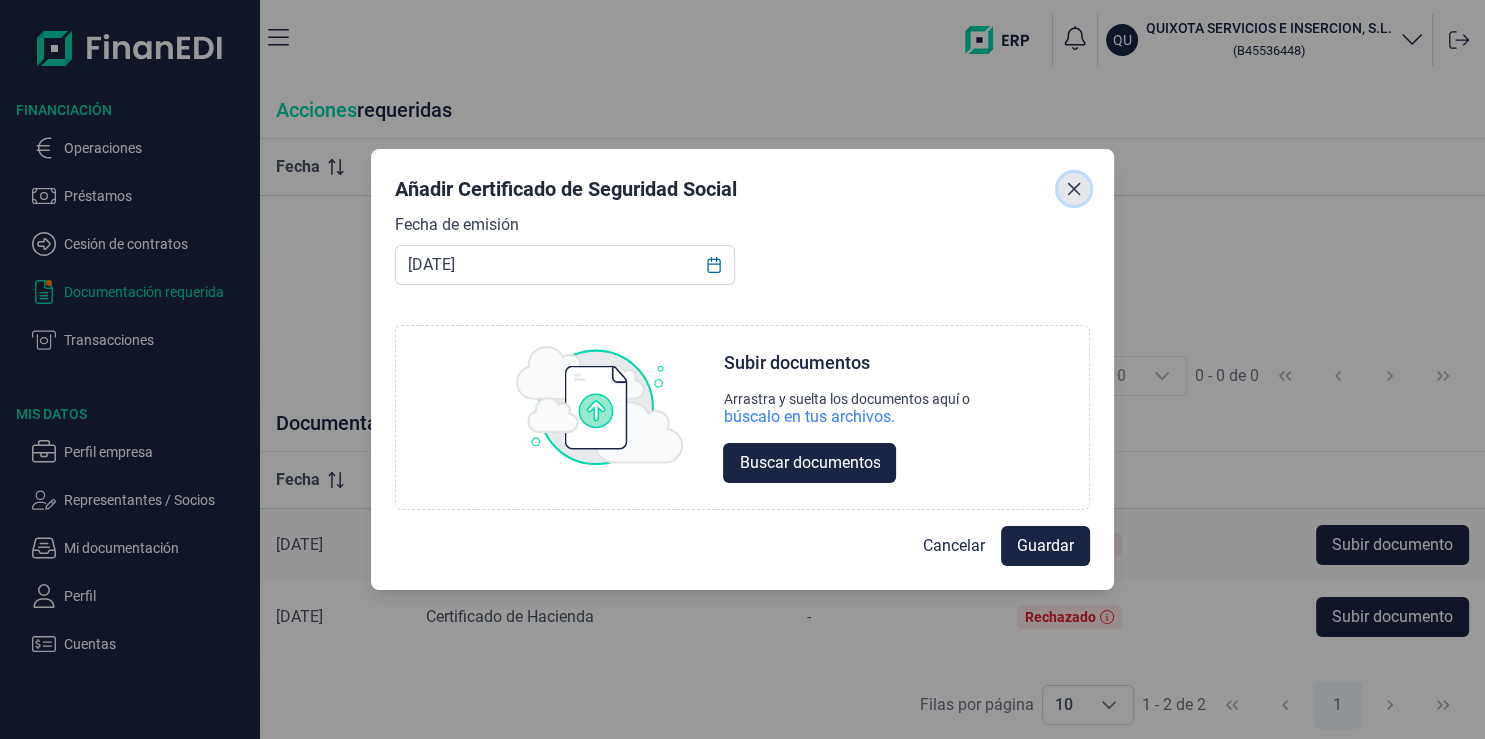 click 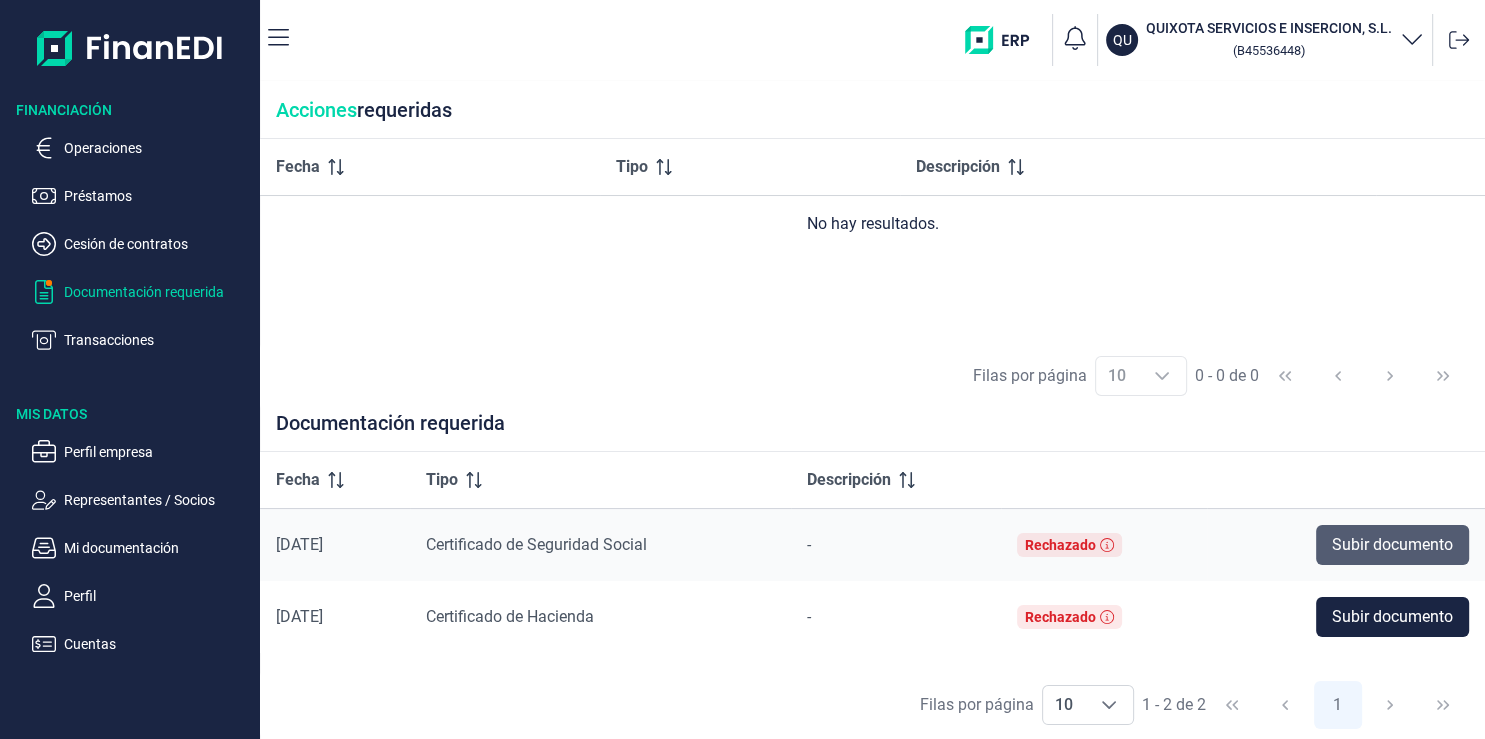 click on "Subir documento" at bounding box center [1392, 545] 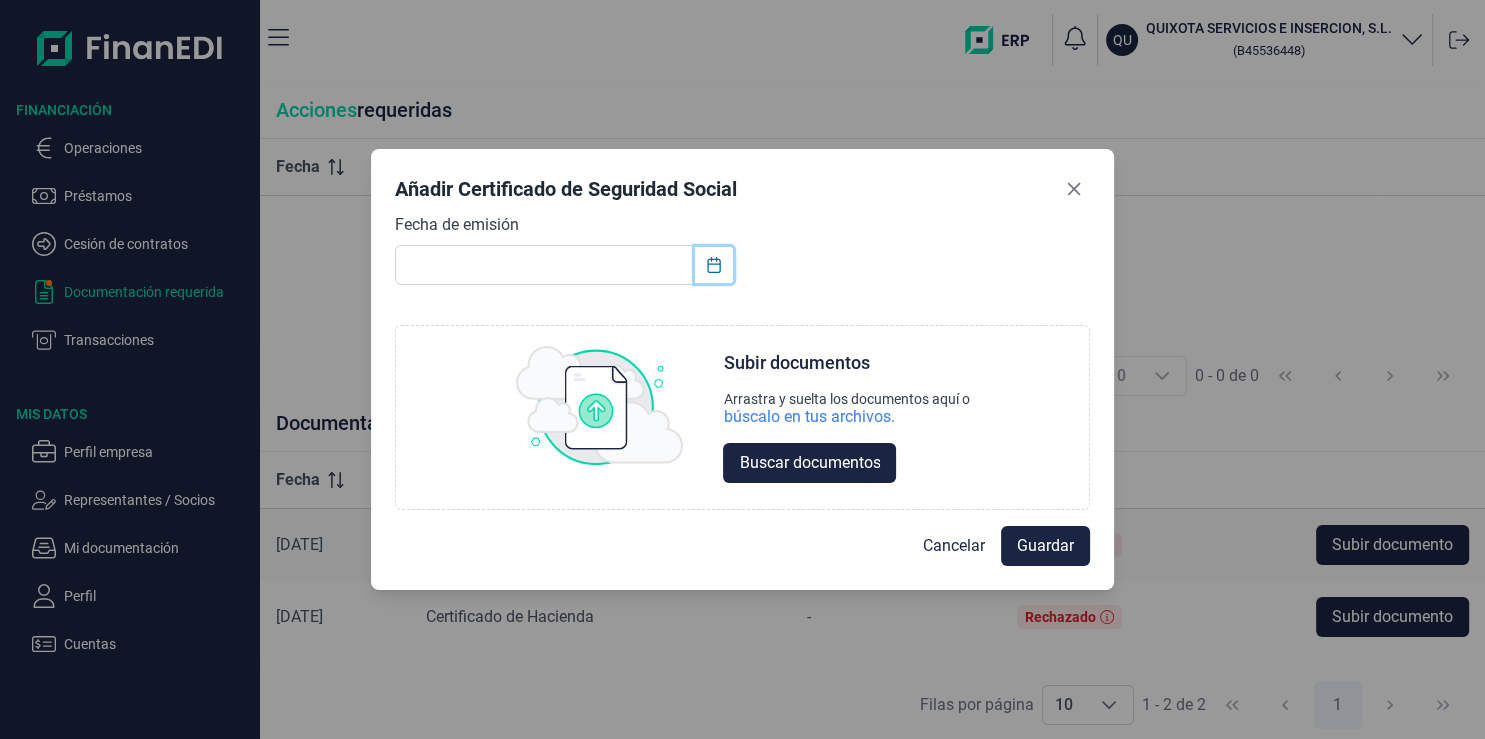click 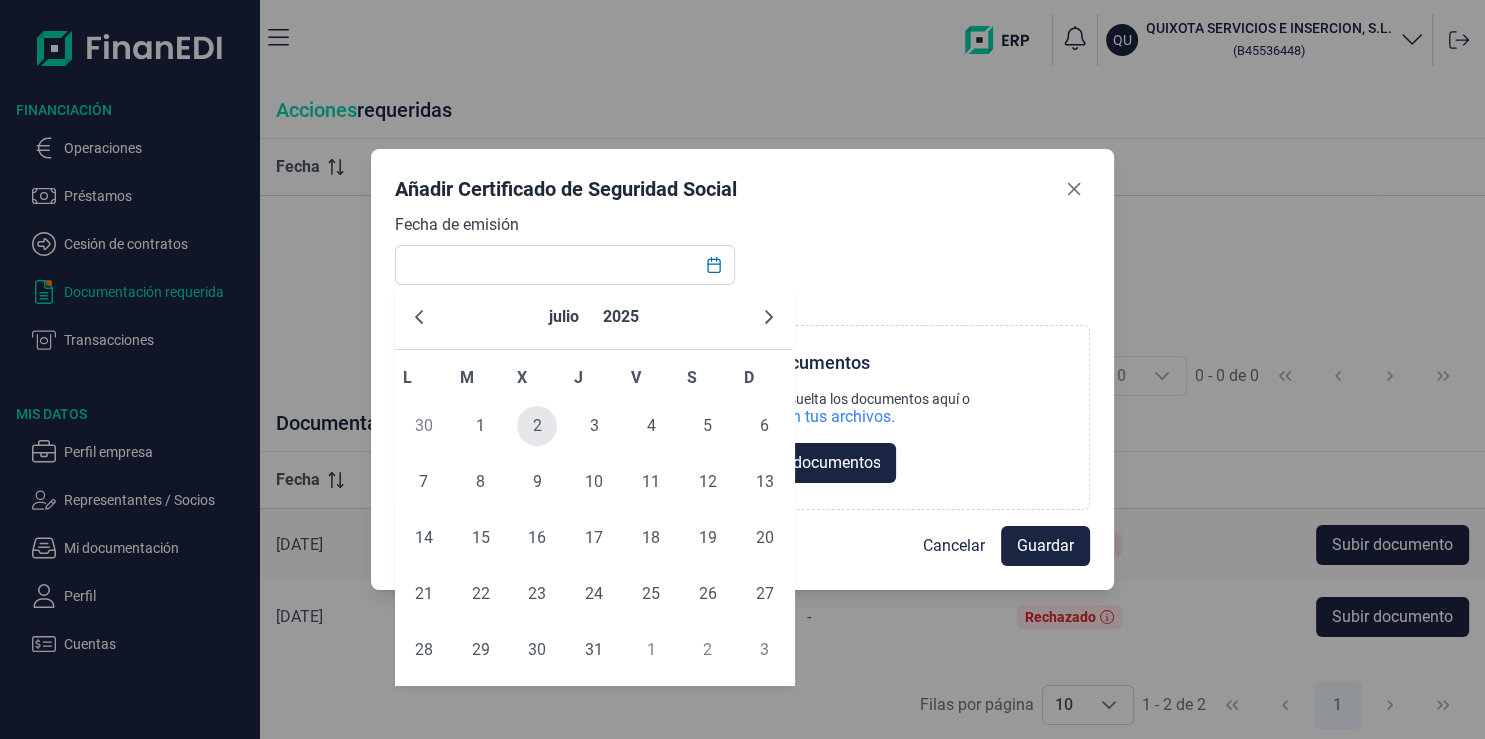 click on "2" at bounding box center [537, 426] 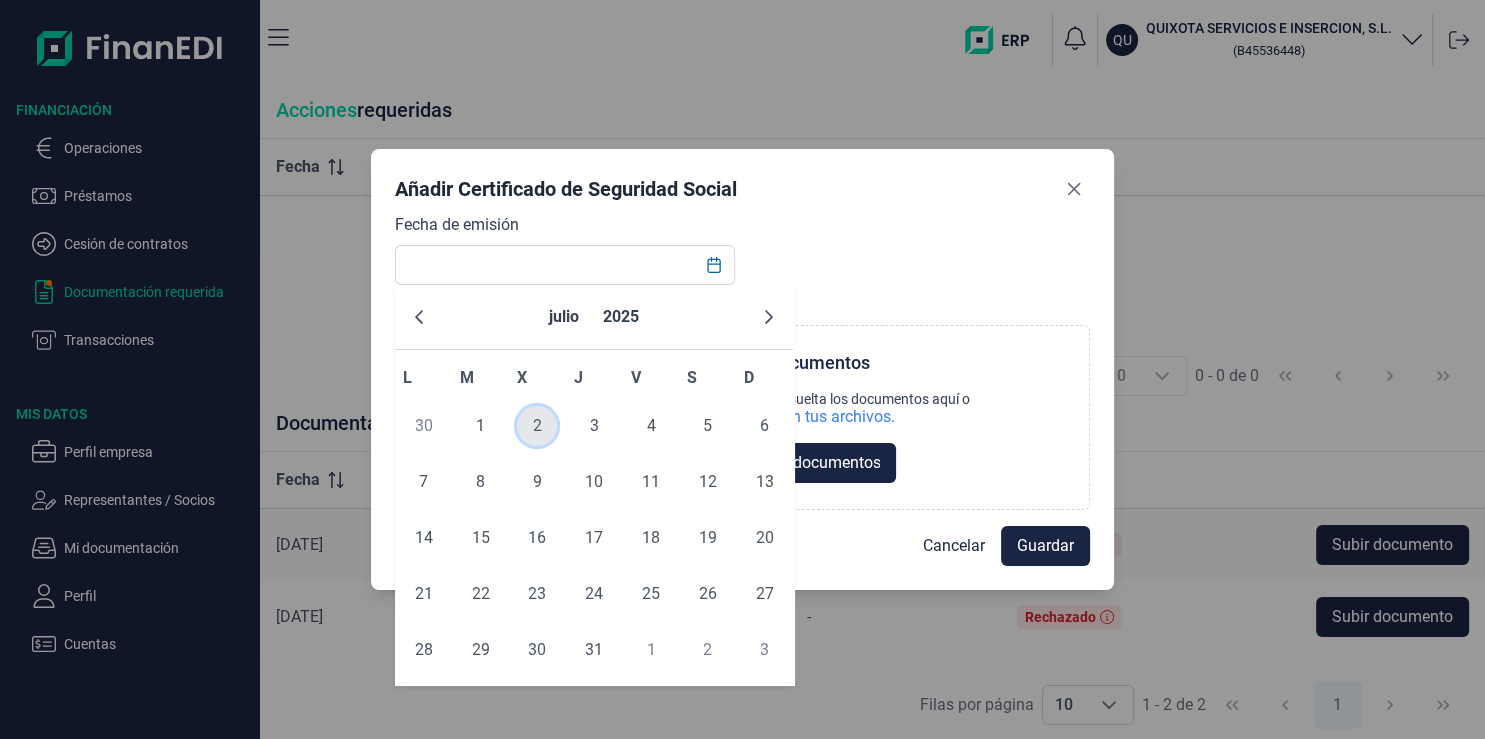 type on "[DATE]" 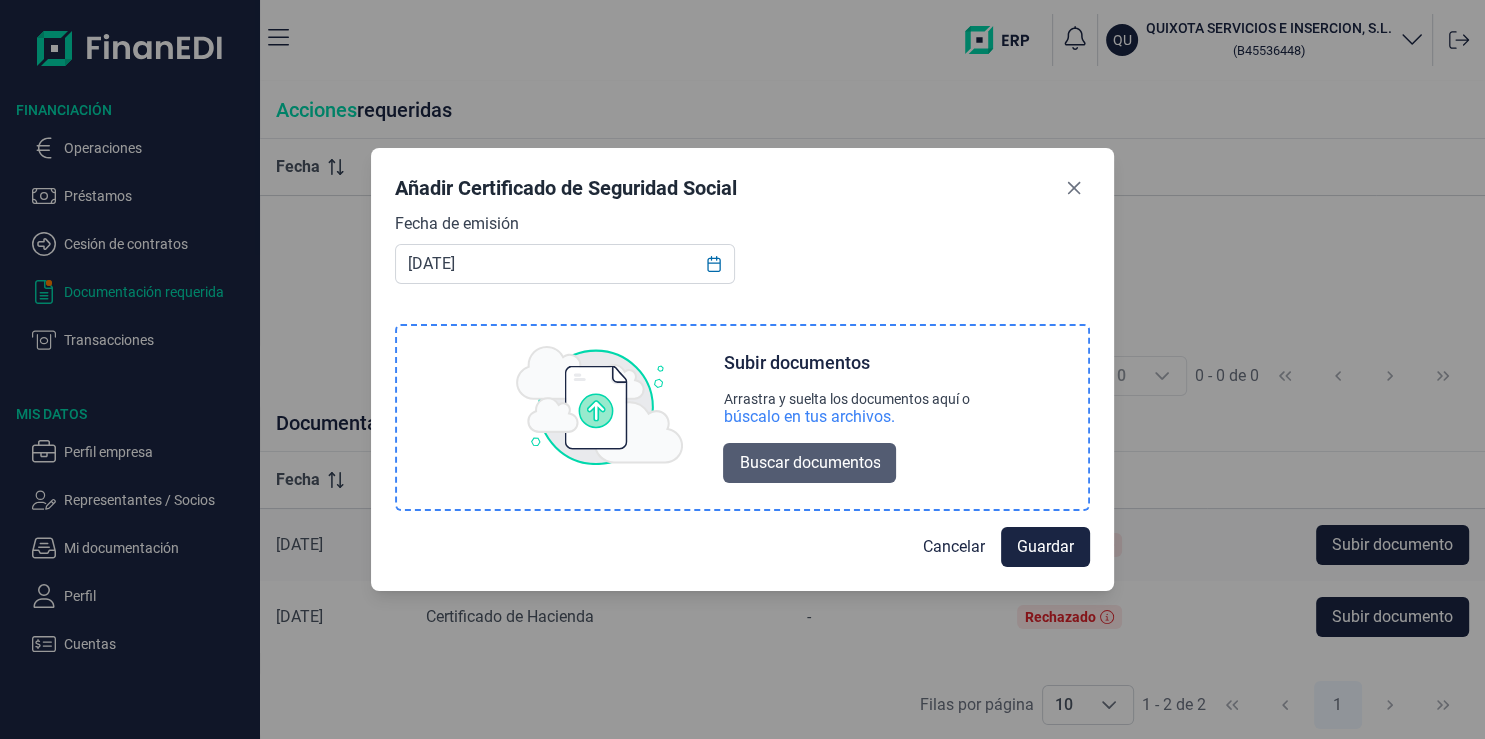 click on "Buscar documentos" at bounding box center [809, 463] 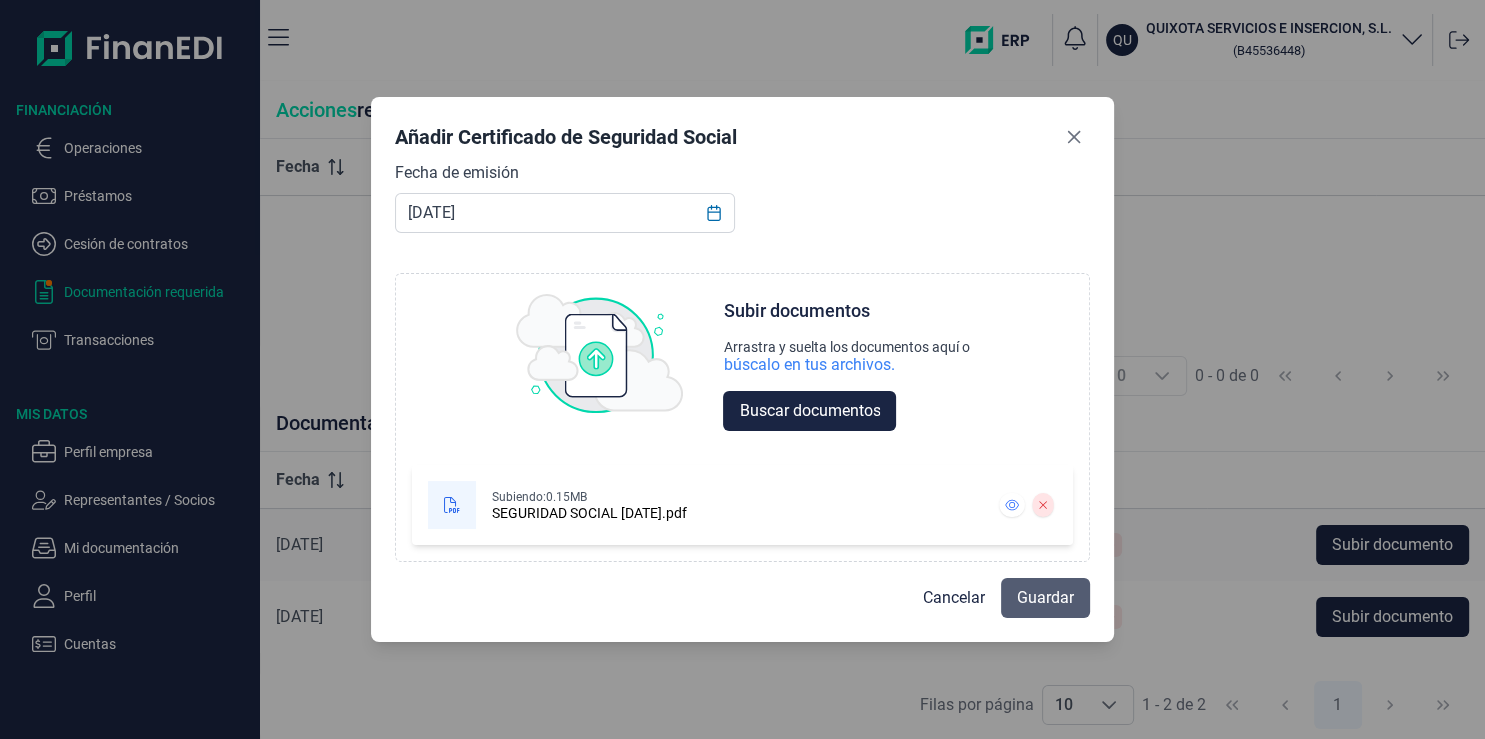 click on "Guardar" at bounding box center (1045, 598) 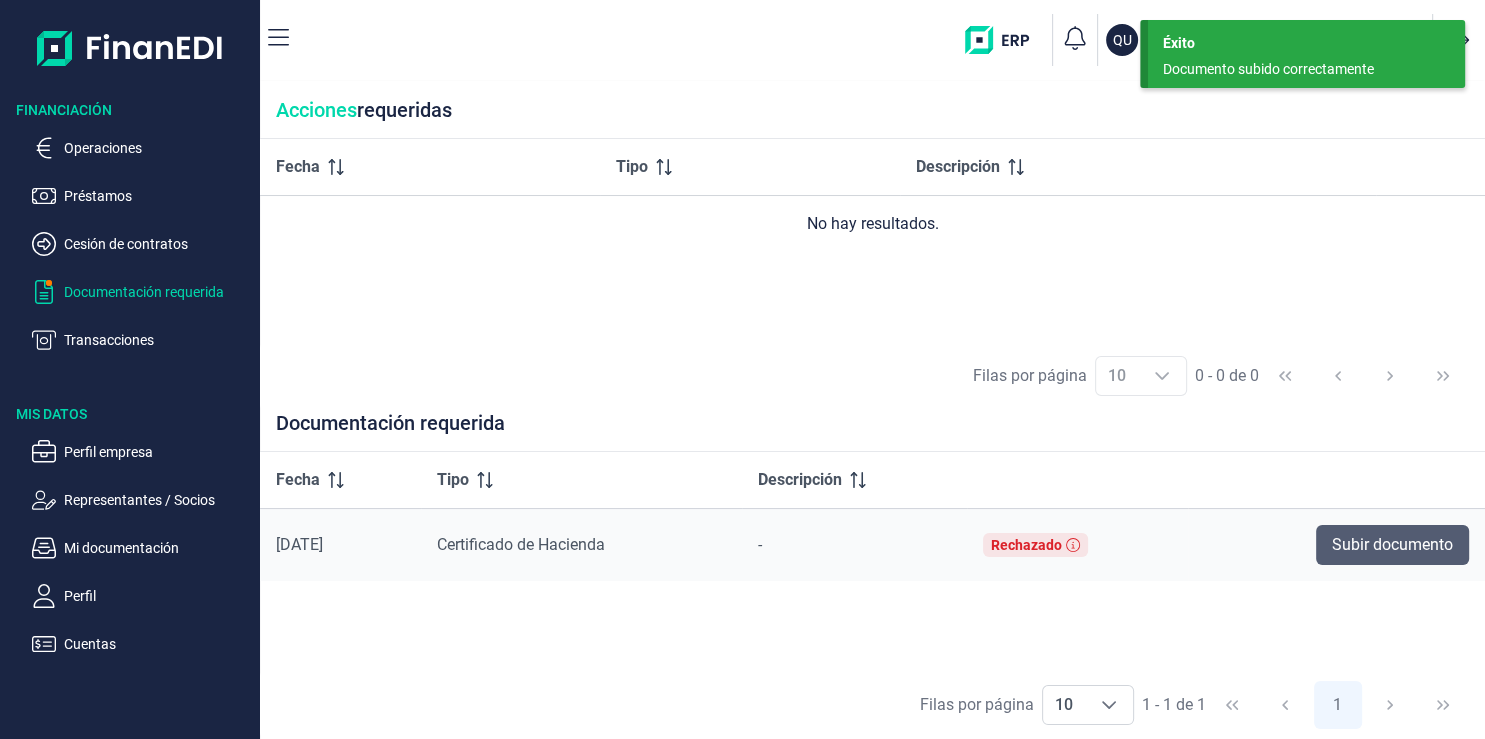 click on "Subir documento" at bounding box center [1392, 545] 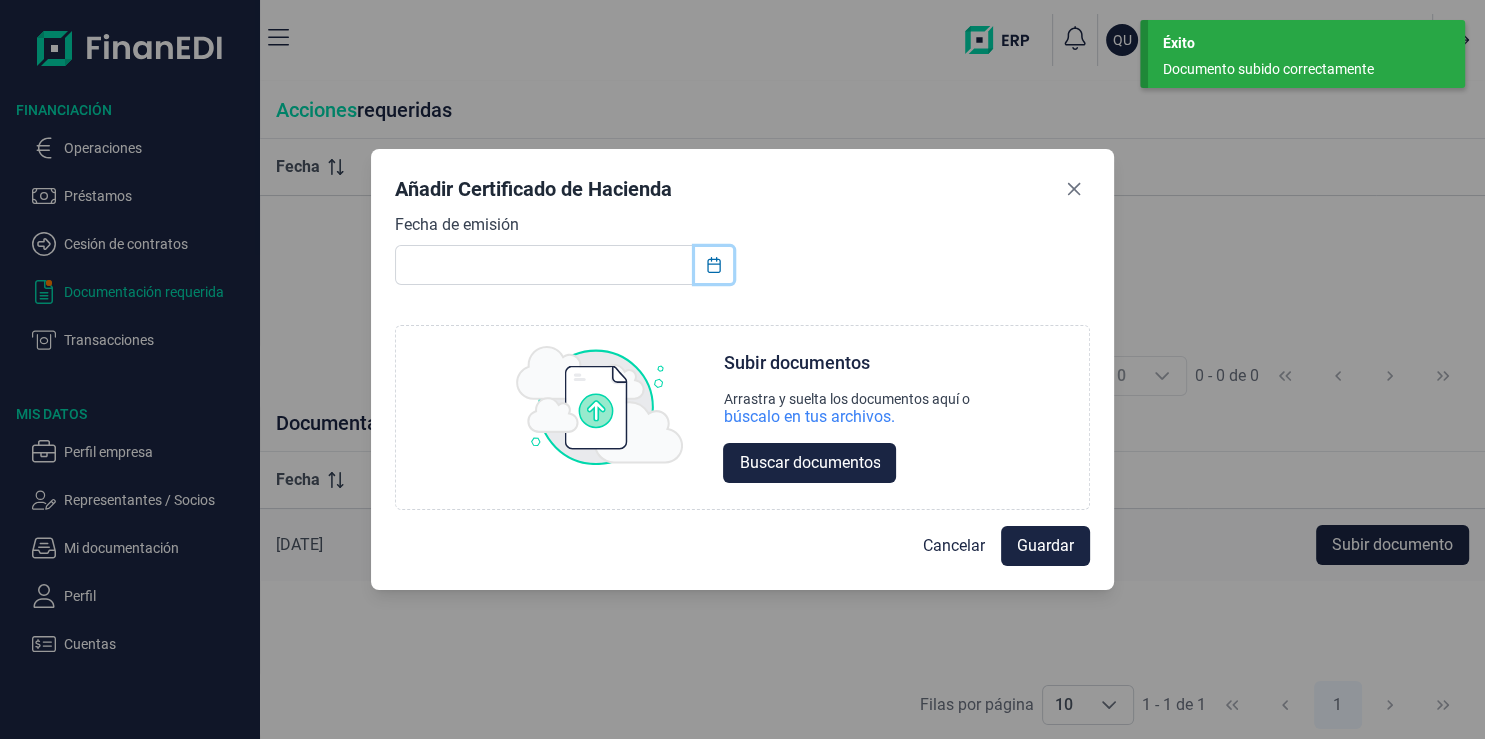 click 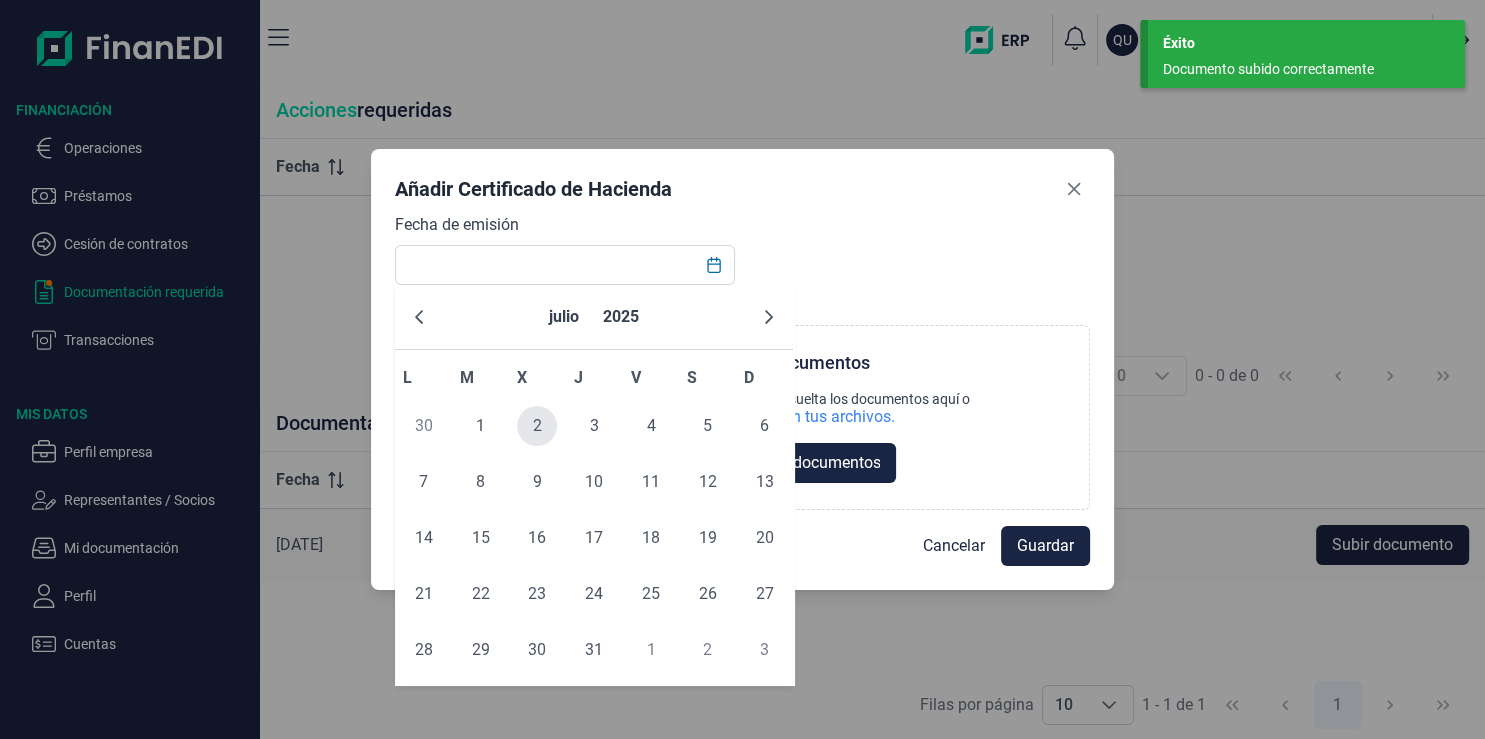 click on "2" at bounding box center (537, 426) 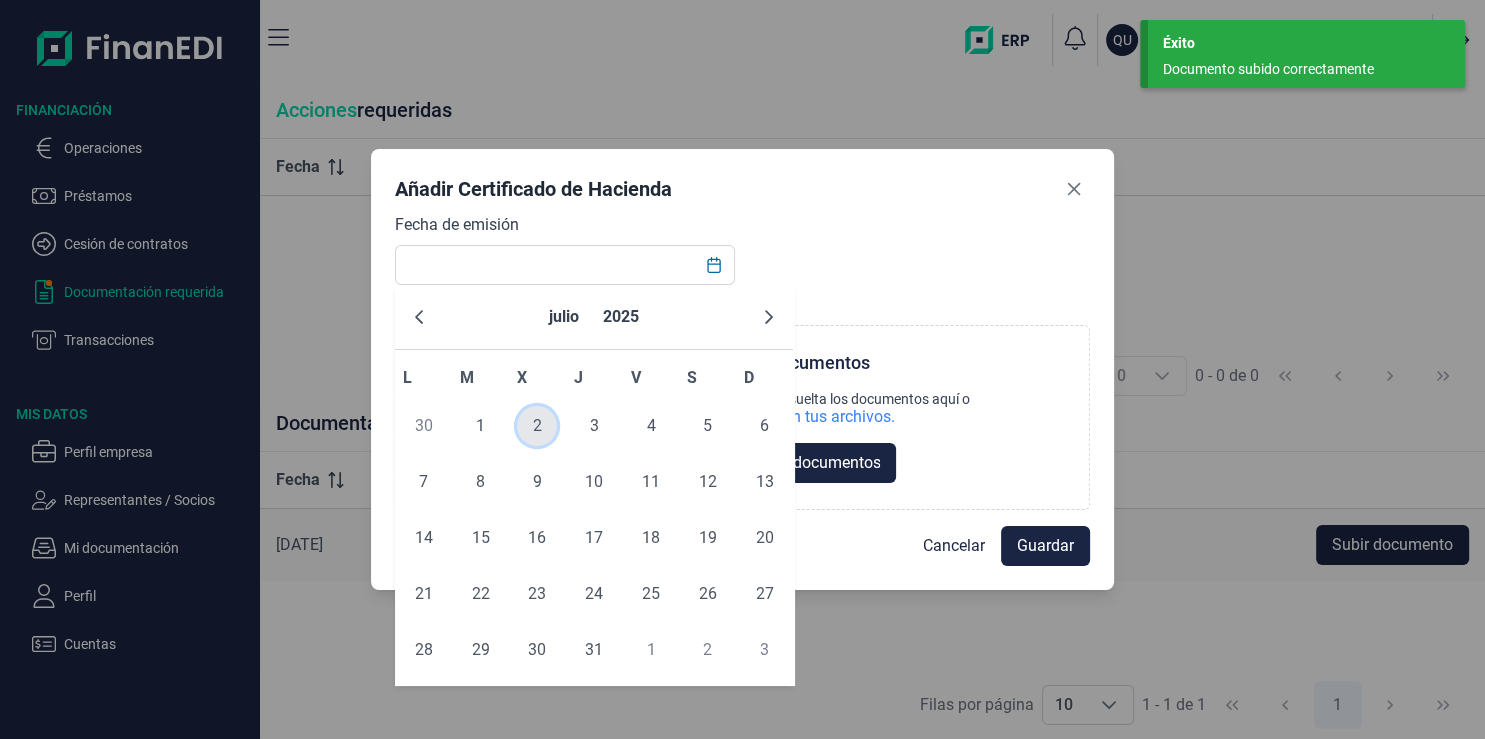type on "[DATE]" 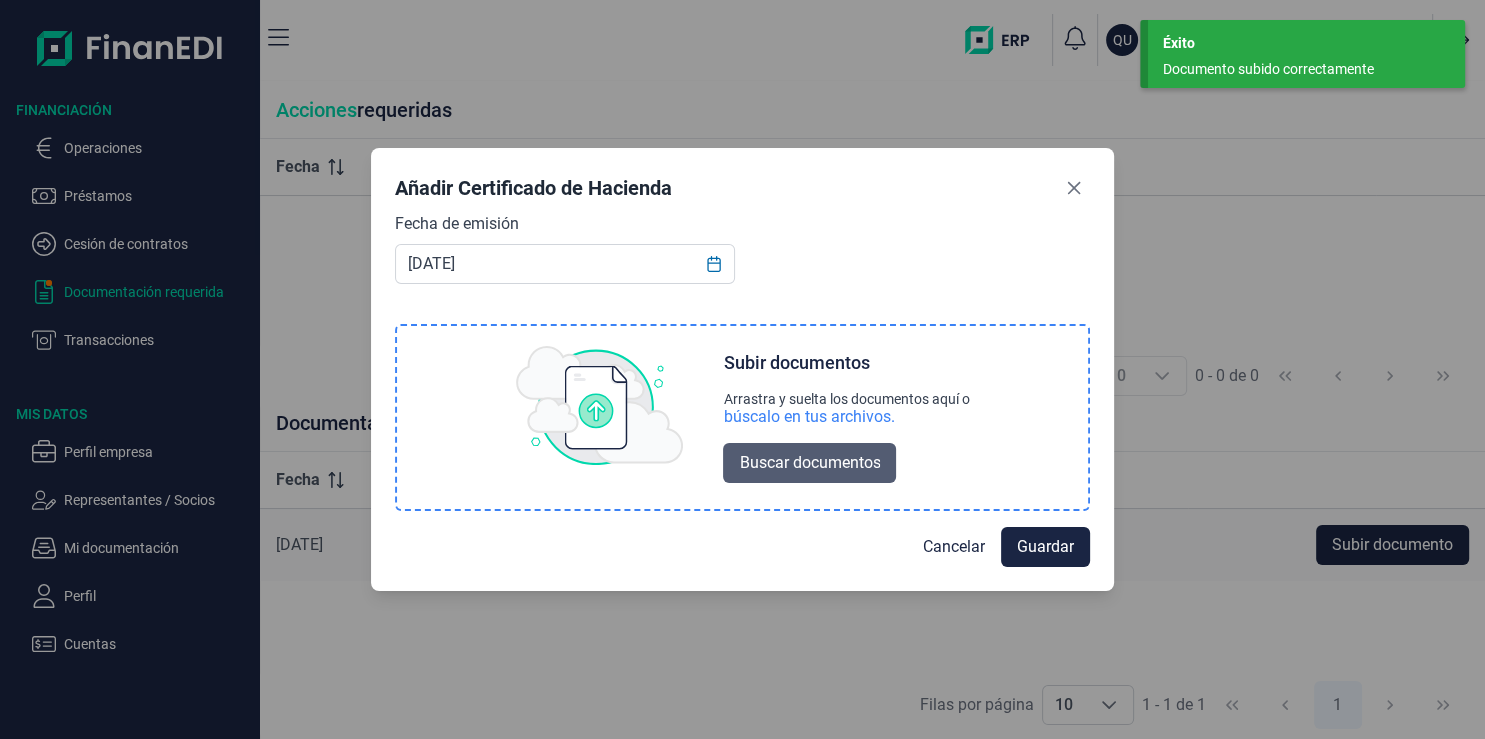 click on "Buscar documentos" at bounding box center (809, 463) 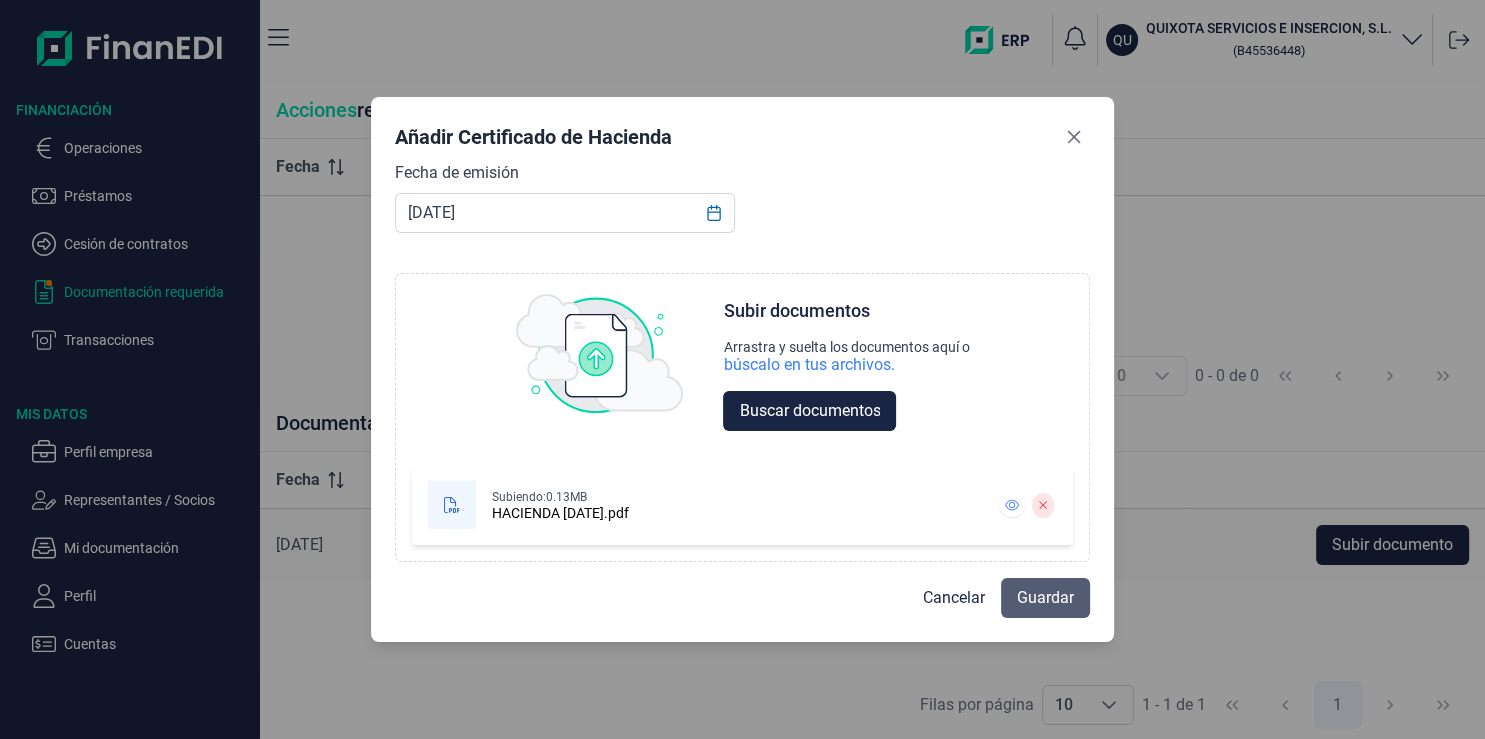 click on "Guardar" at bounding box center [1045, 598] 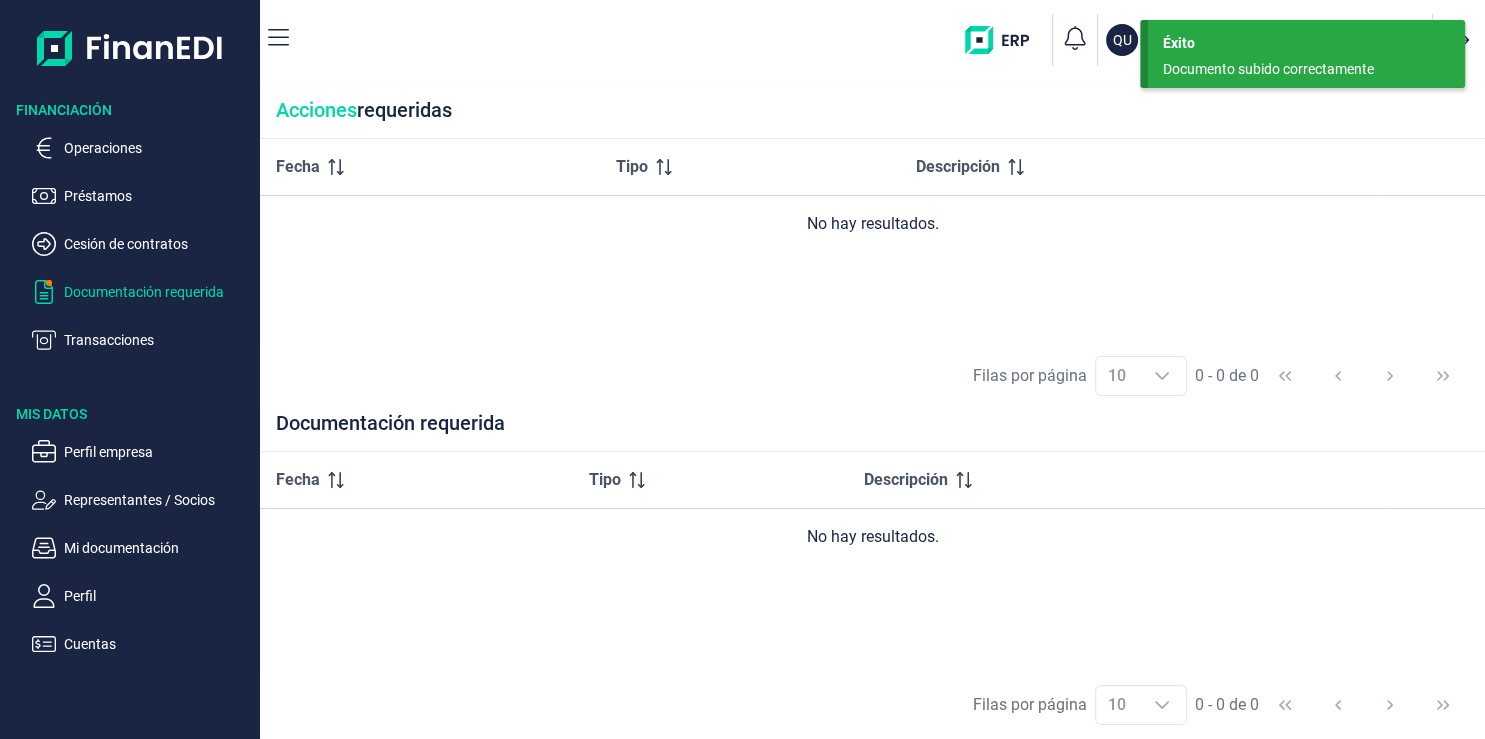 click on "Documentación requerida" at bounding box center (158, 292) 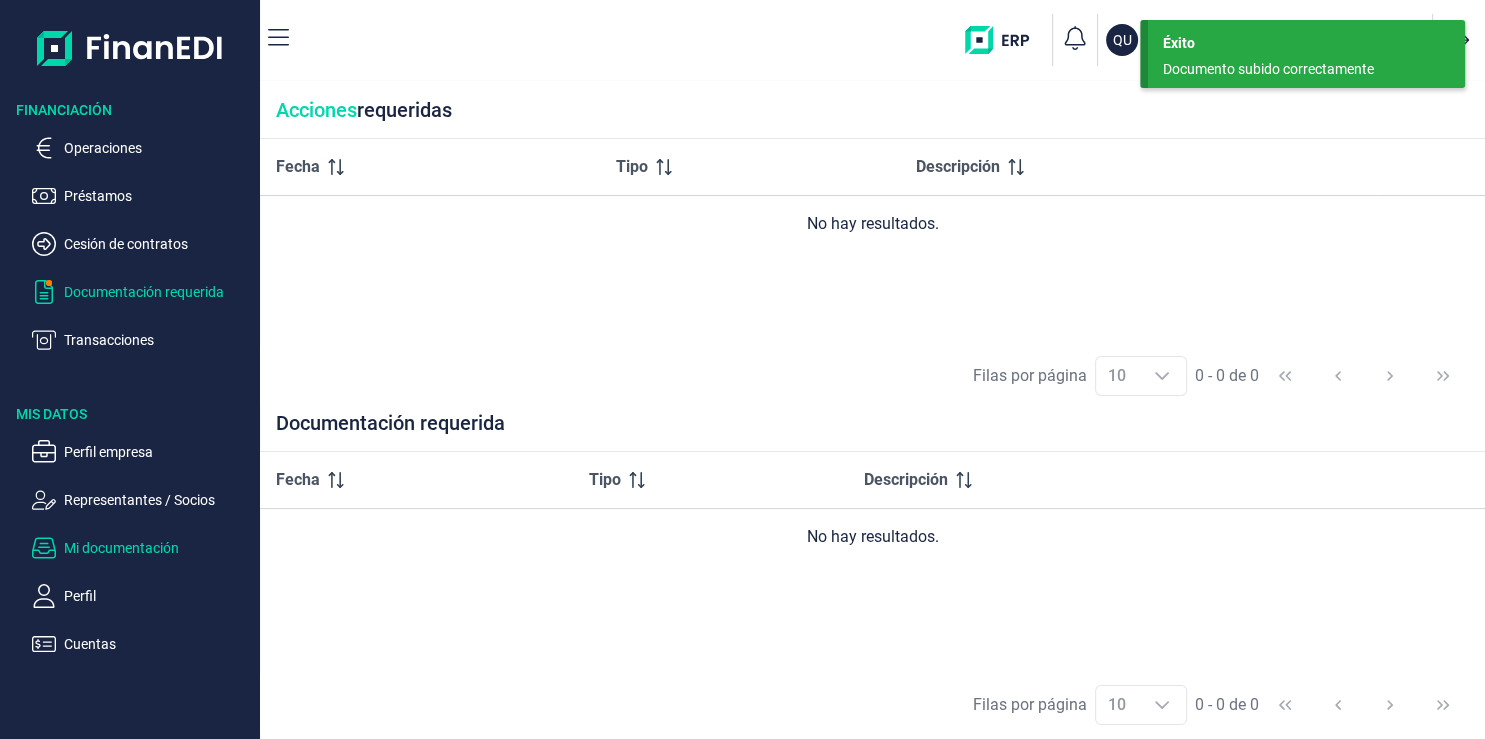 click on "Mi documentación" at bounding box center (158, 548) 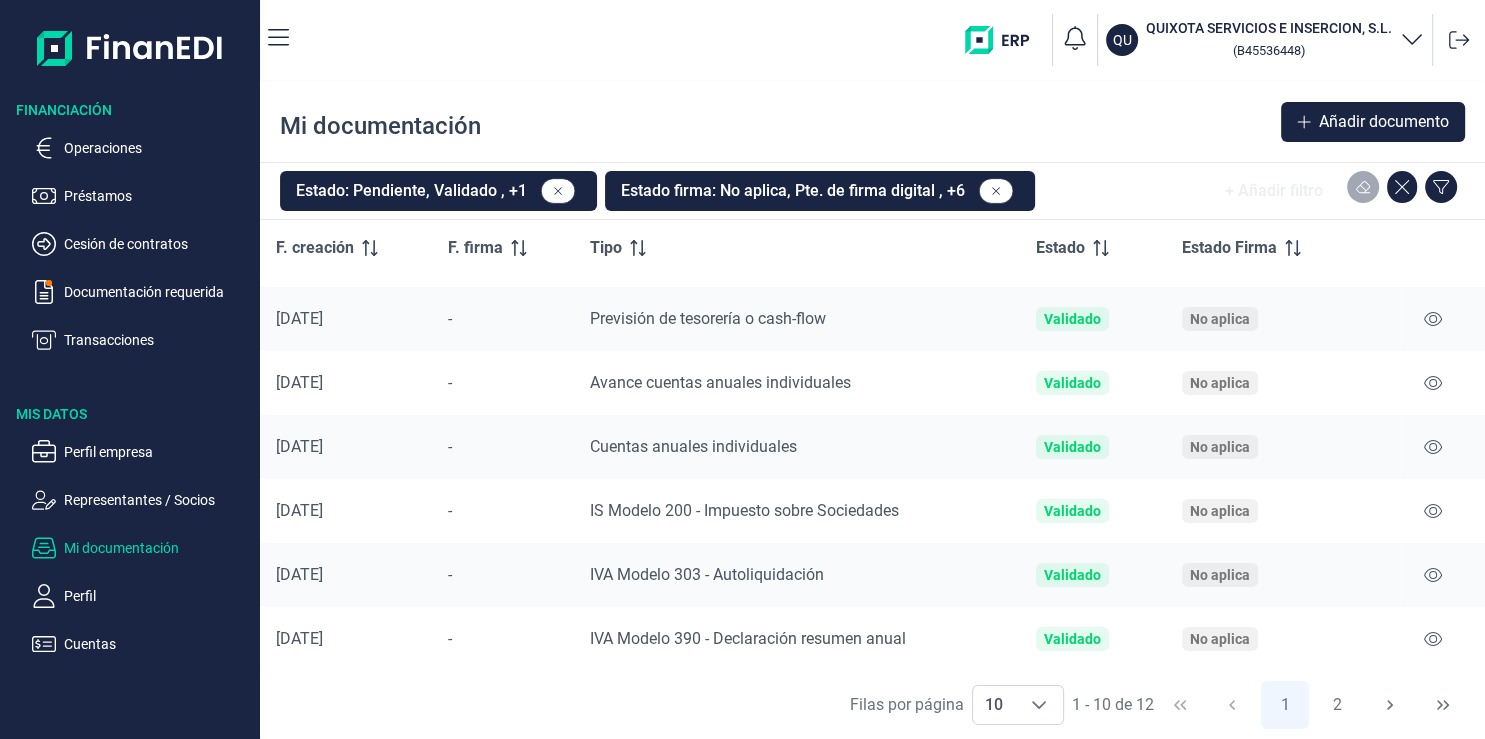 scroll, scrollTop: 0, scrollLeft: 0, axis: both 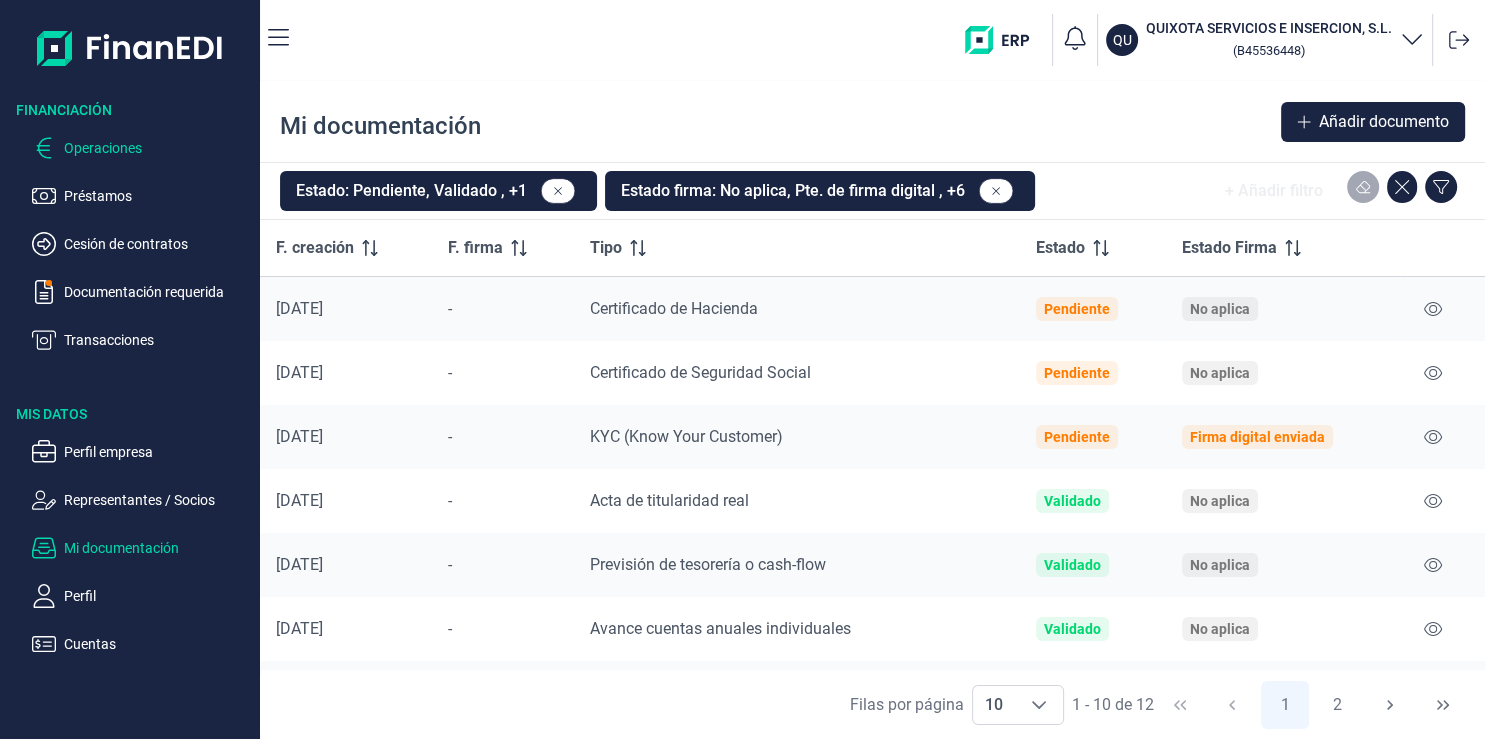 click on "Operaciones" at bounding box center [158, 148] 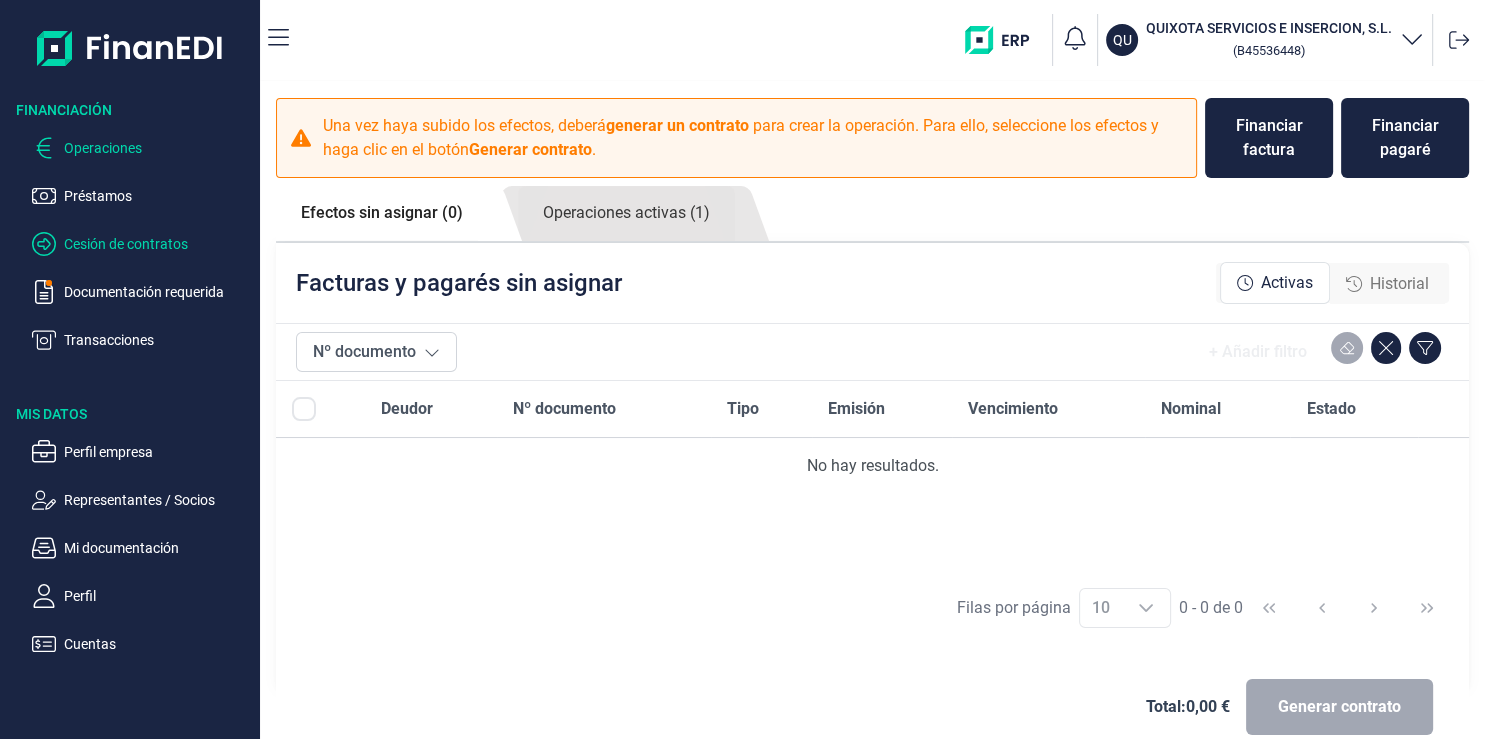 click on "Cesión de contratos" at bounding box center [158, 244] 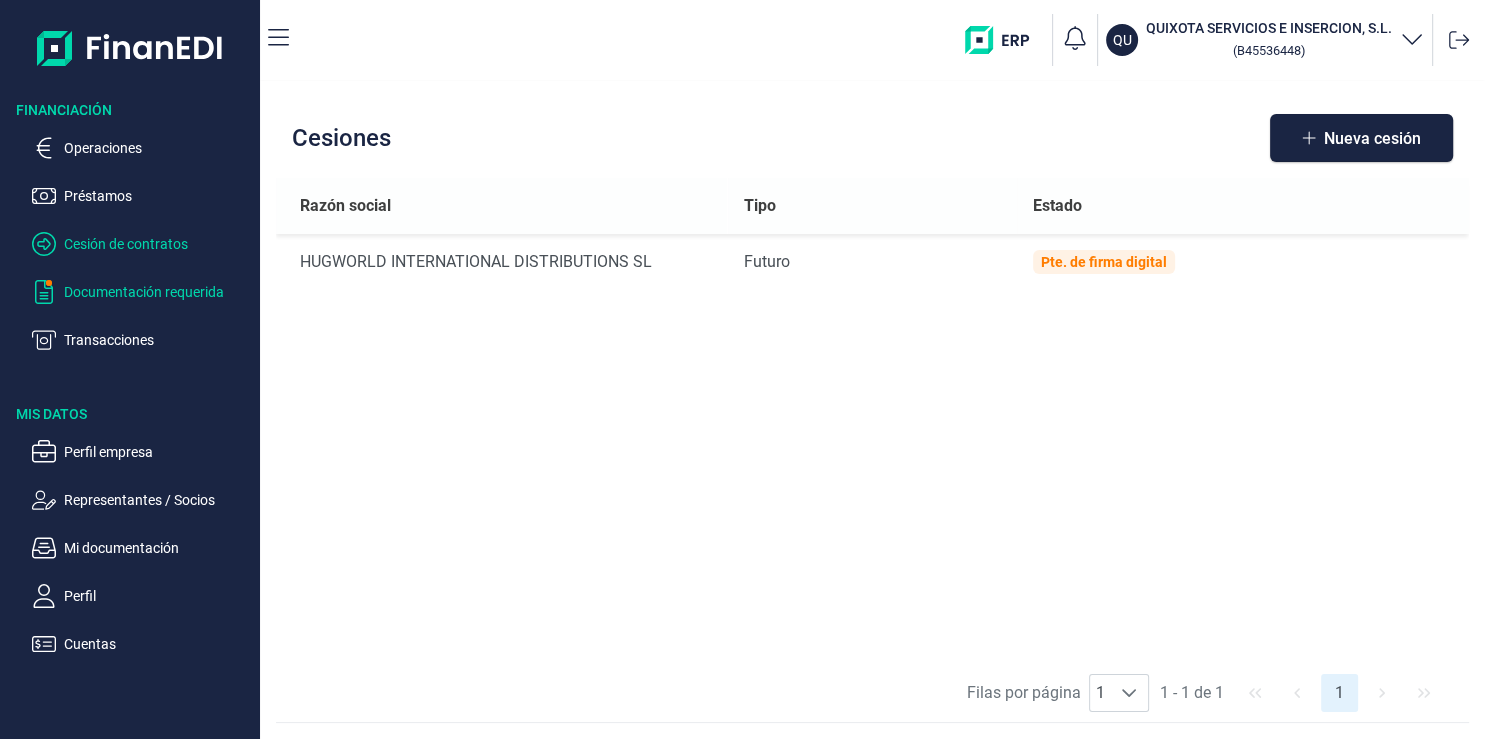 click on "Documentación requerida" at bounding box center (158, 292) 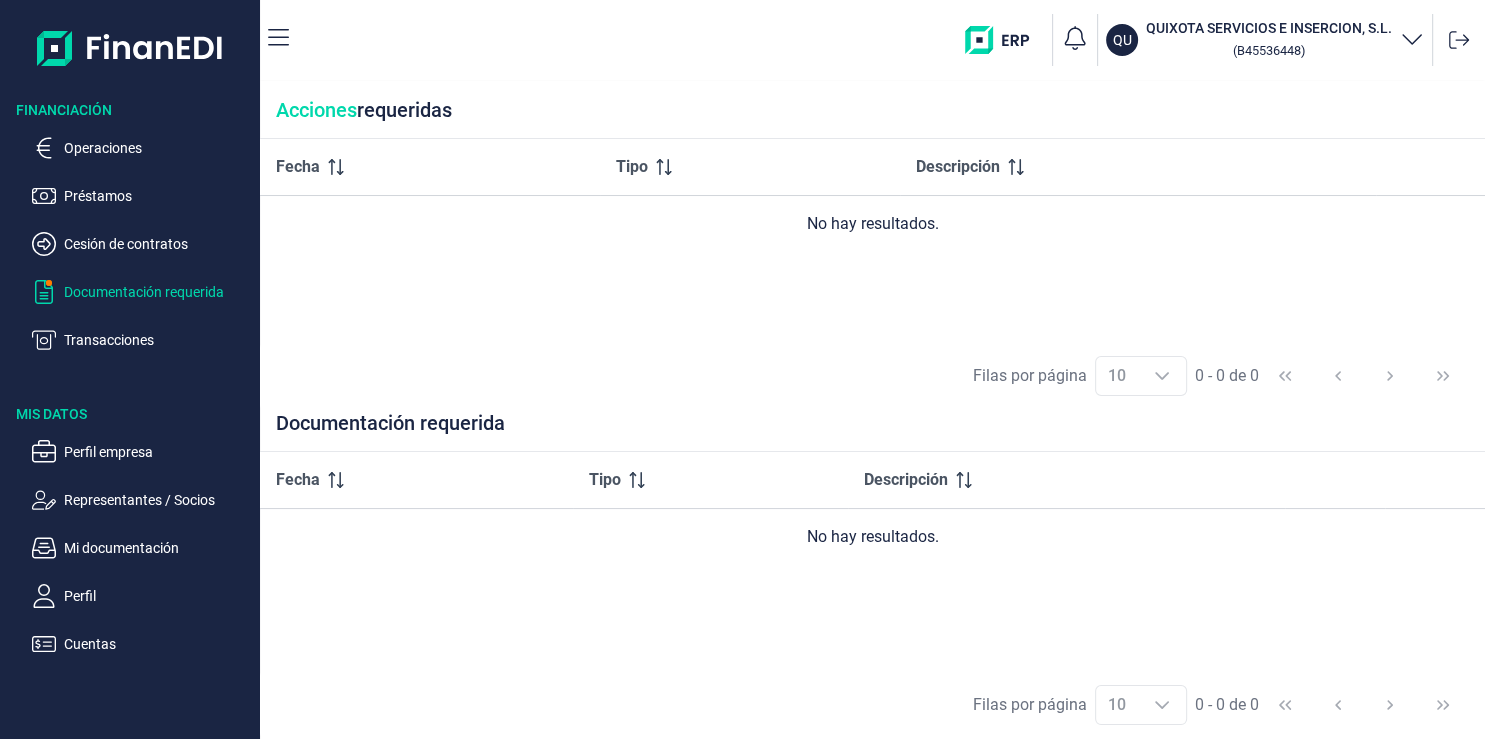 click at bounding box center [1004, 40] 